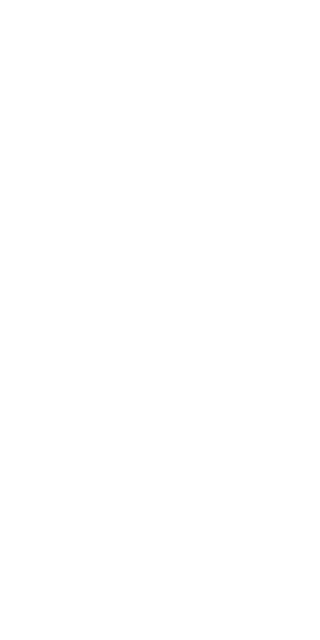 scroll, scrollTop: 0, scrollLeft: 0, axis: both 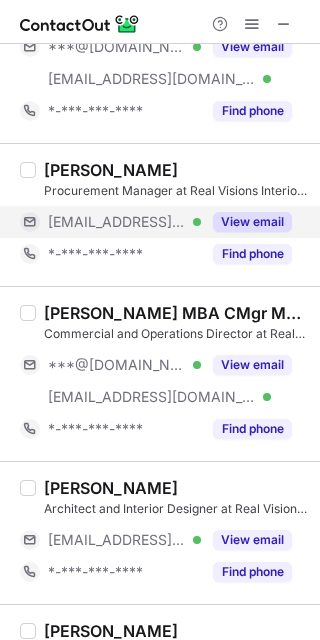 click on "View email" at bounding box center (252, 222) 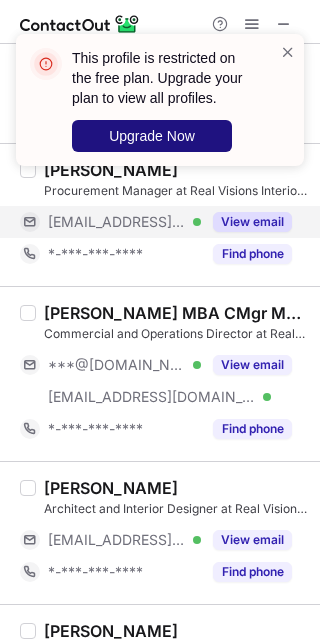 click on "Upgrade Now" at bounding box center (152, 136) 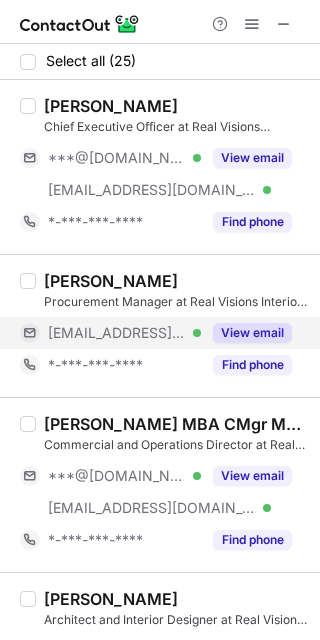 click on "View email" at bounding box center [252, 333] 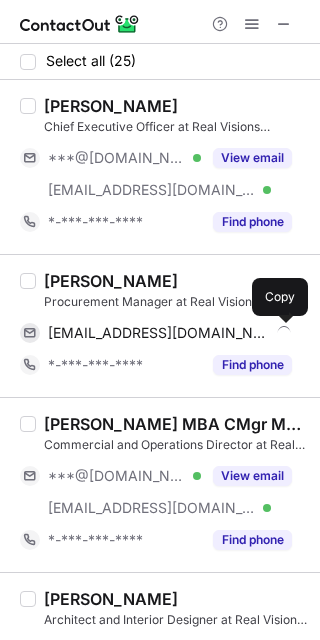 click at bounding box center (282, 333) 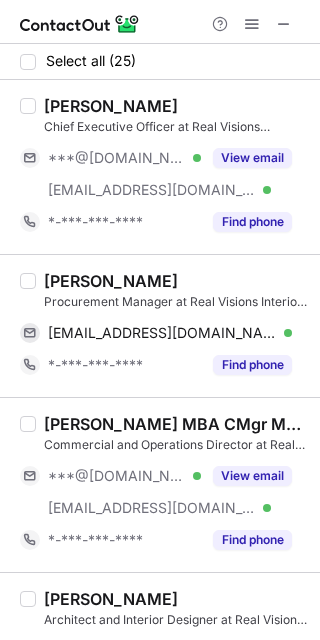 click on "Varun Punnackal" at bounding box center [176, 281] 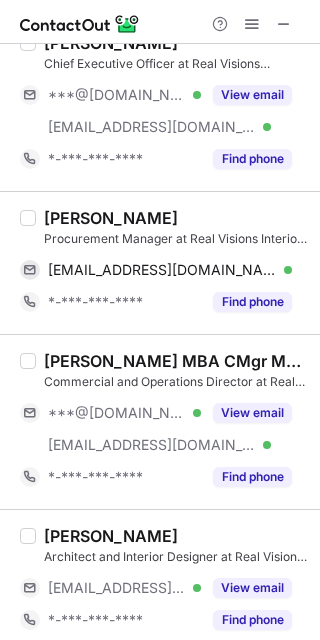 scroll, scrollTop: 111, scrollLeft: 0, axis: vertical 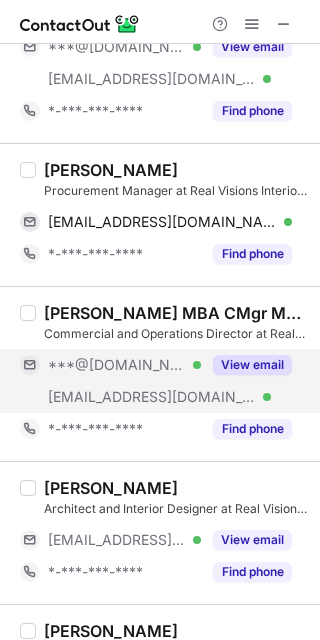 click on "View email" at bounding box center (252, 365) 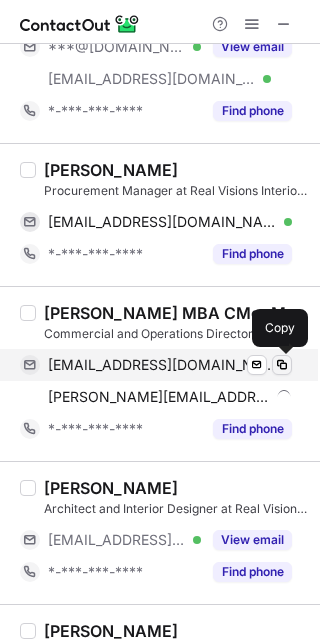 click at bounding box center [282, 365] 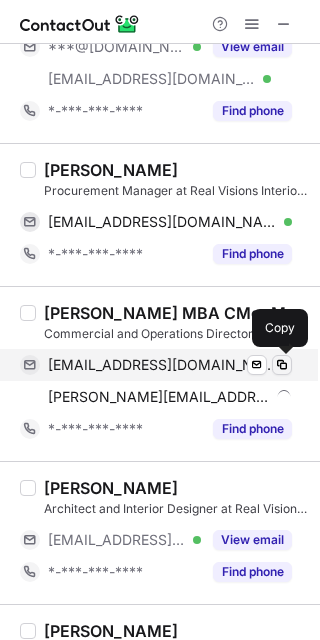 click at bounding box center [282, 365] 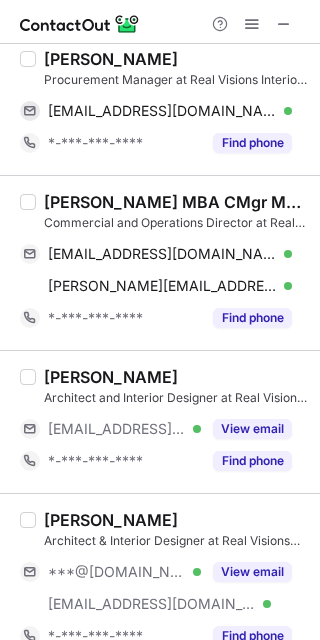 scroll, scrollTop: 333, scrollLeft: 0, axis: vertical 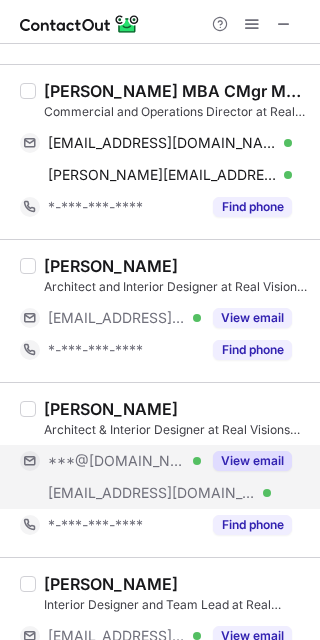 click on "View email" at bounding box center (252, 461) 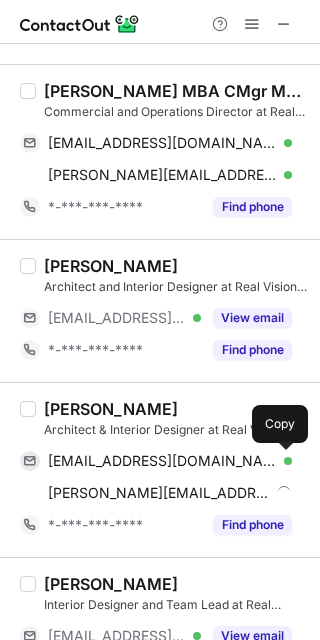 click at bounding box center (282, 461) 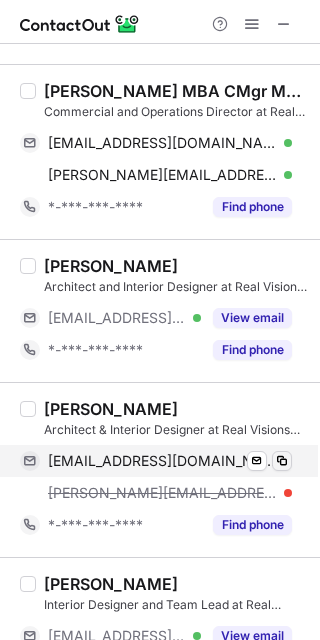 click at bounding box center [282, 461] 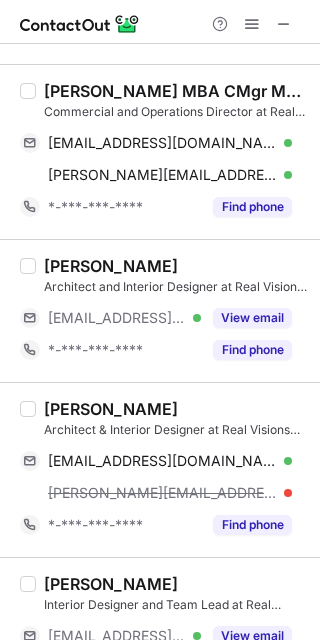 drag, startPoint x: 237, startPoint y: 392, endPoint x: 201, endPoint y: 393, distance: 36.013885 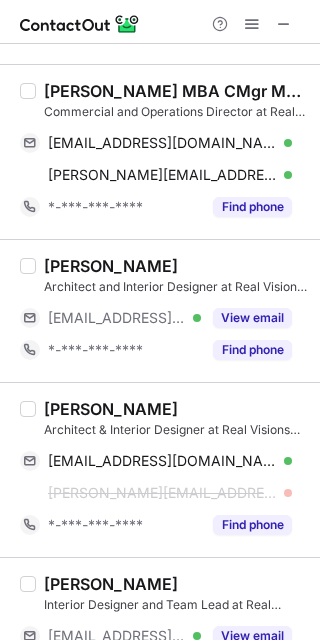 click on "Raechel George" at bounding box center [111, 409] 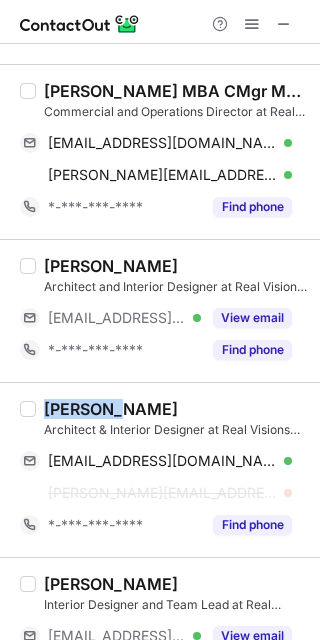 click on "Raechel George" at bounding box center (111, 409) 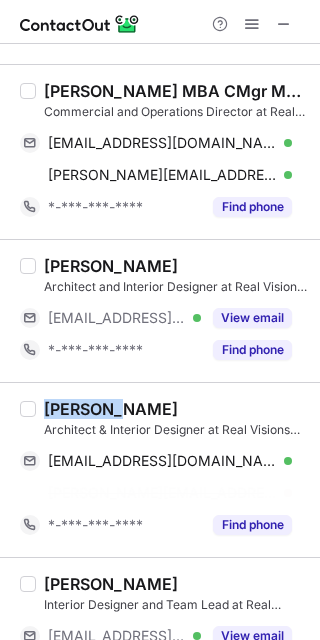 copy on "Raechel" 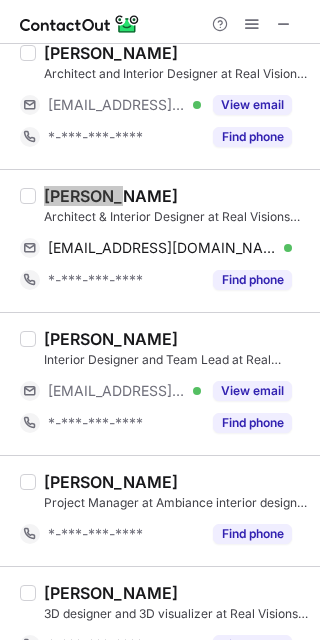 scroll, scrollTop: 555, scrollLeft: 0, axis: vertical 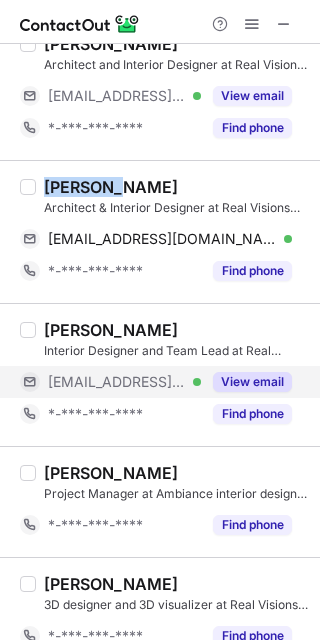 click on "View email" at bounding box center [252, 382] 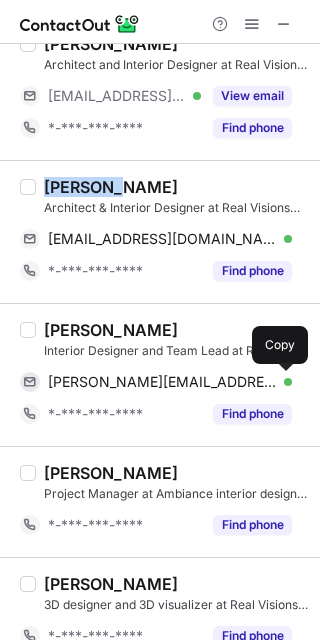 click at bounding box center [282, 382] 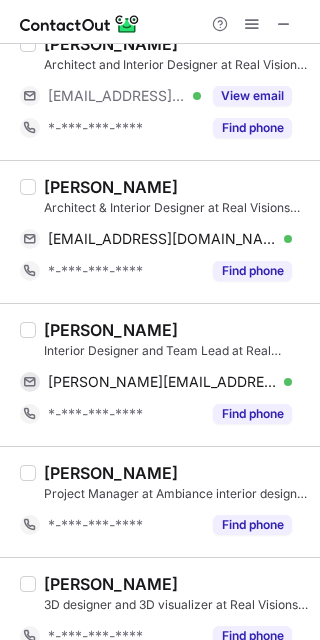 click on "Syed Ali" at bounding box center [176, 473] 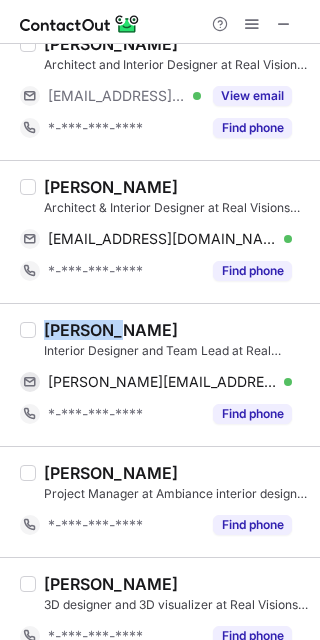 click on "Hritika Mithani" at bounding box center [111, 330] 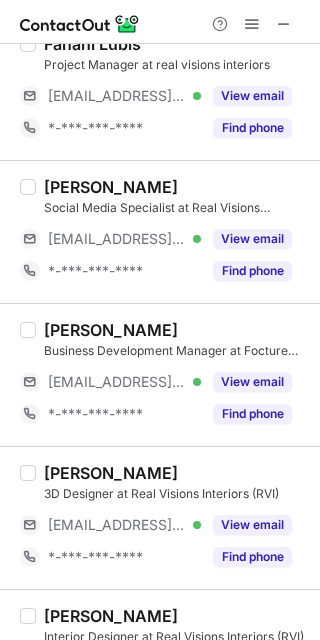 scroll, scrollTop: 2000, scrollLeft: 0, axis: vertical 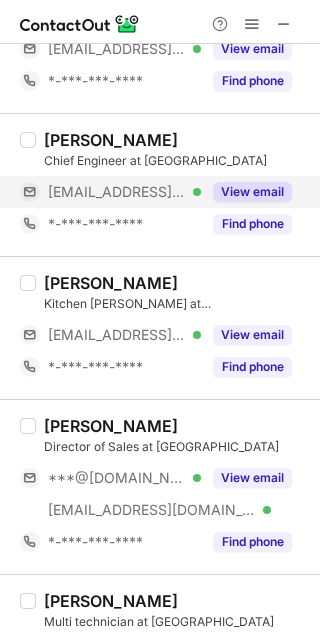 click on "View email" at bounding box center [252, 192] 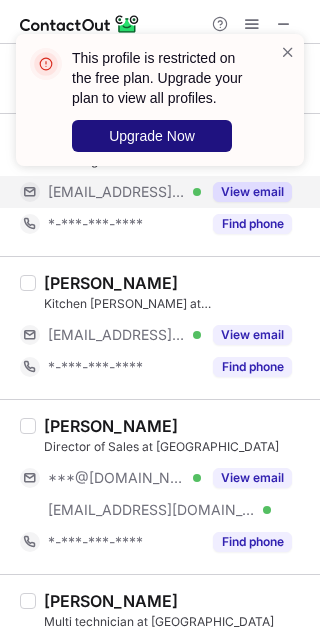 click on "Upgrade Now" at bounding box center (152, 136) 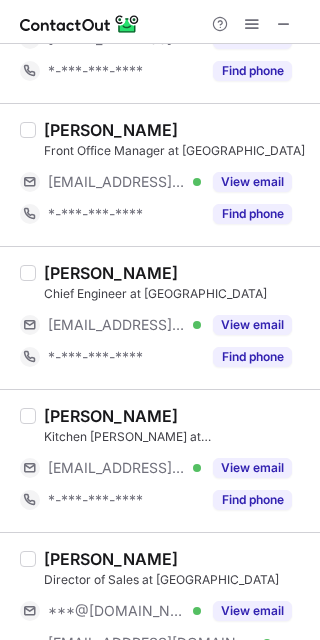 scroll, scrollTop: 777, scrollLeft: 0, axis: vertical 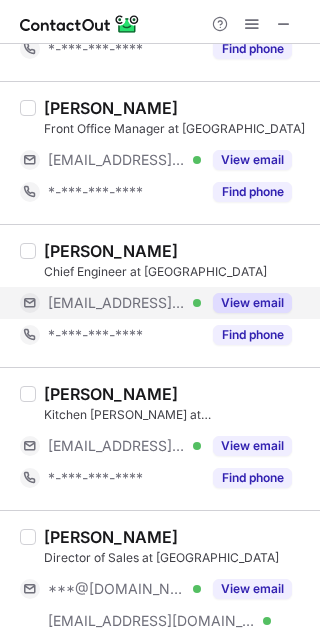click on "View email" at bounding box center [246, 303] 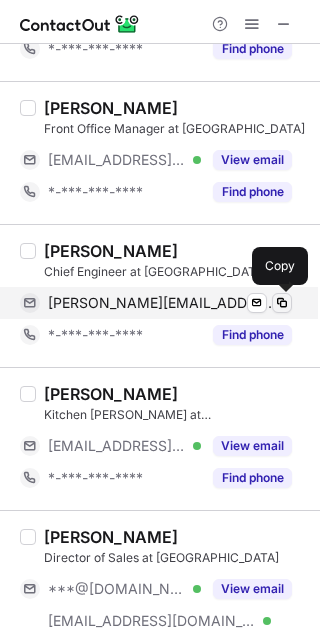 click at bounding box center (282, 303) 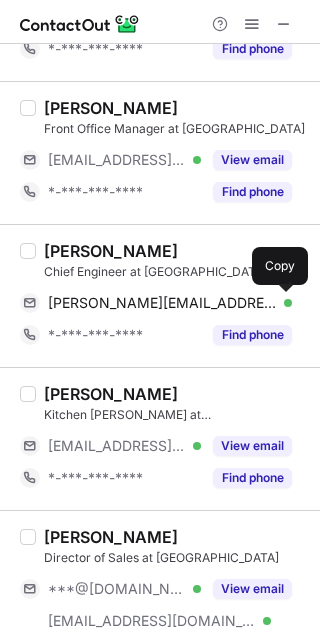 click on "Abdulrahman Barham Chief Engineer at Millennium Resort Salalah abdulrahman.barham@millenniumhotels.com Verified Send email Copy *-***-***-**** Find phone" at bounding box center (160, 295) 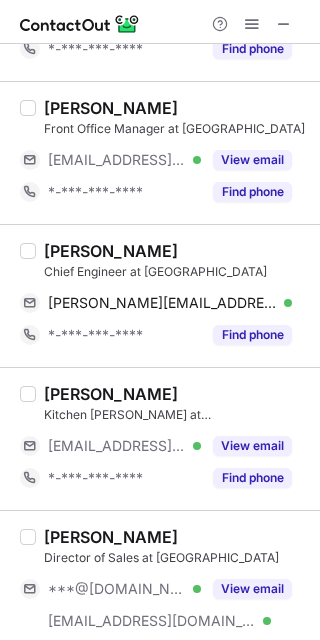 click on "Abdulrahman Barham" at bounding box center [111, 251] 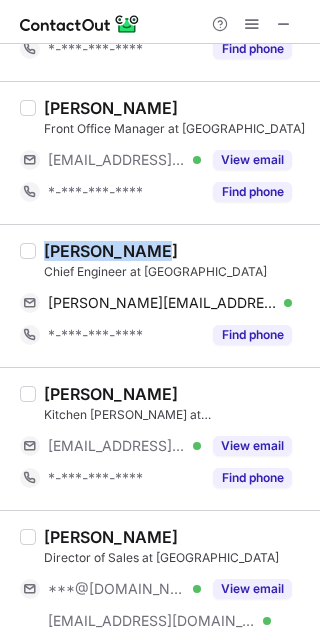 click on "Abdulrahman Barham" at bounding box center (111, 251) 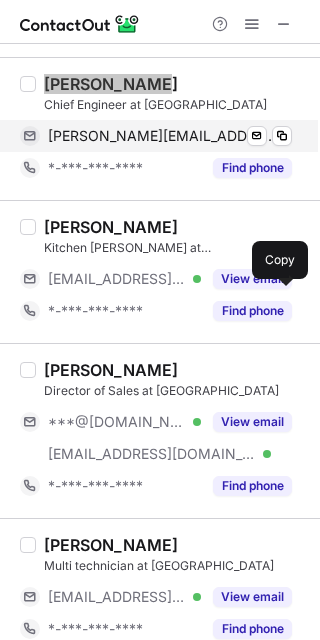 scroll, scrollTop: 1000, scrollLeft: 0, axis: vertical 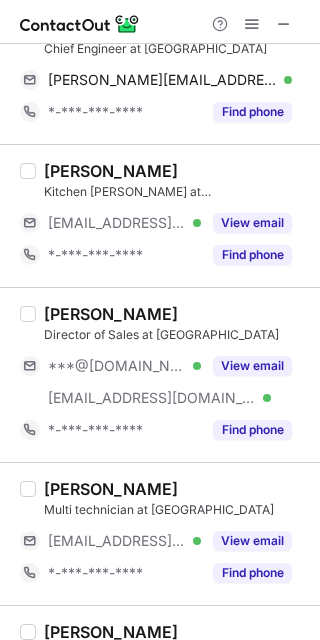 click on "Ismail Al Rashdi Director of Sales at Millennium Resort Salalah ***@gmail.com Verified ***@millenniumhotels.com Verified View email *-***-***-**** Find phone" at bounding box center [160, 374] 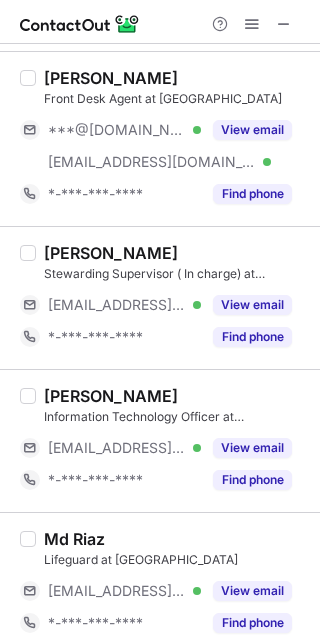 scroll, scrollTop: 2777, scrollLeft: 0, axis: vertical 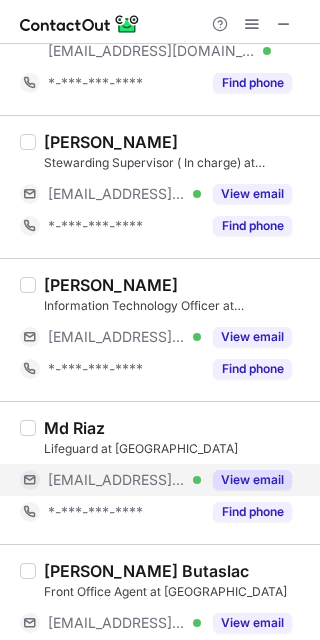 click on "View email" at bounding box center (252, 480) 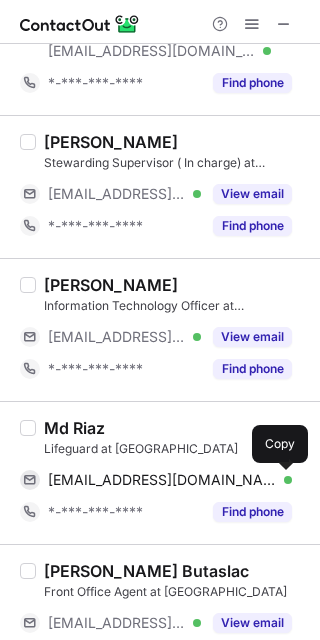 click at bounding box center (282, 480) 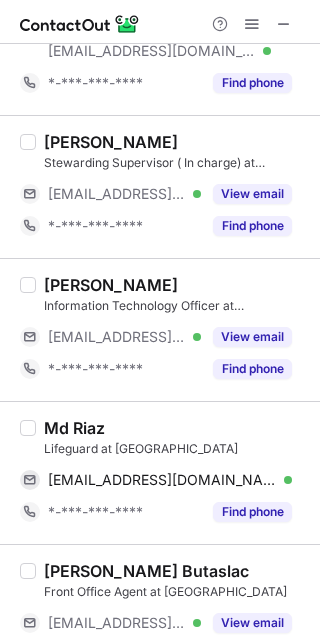 click on "Muhammed sulfiq" at bounding box center (176, 285) 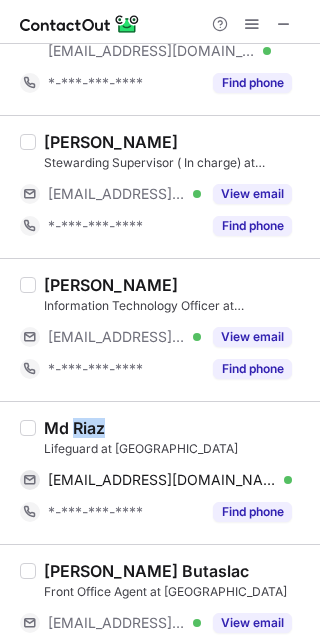 click on "Md Riaz" at bounding box center [74, 428] 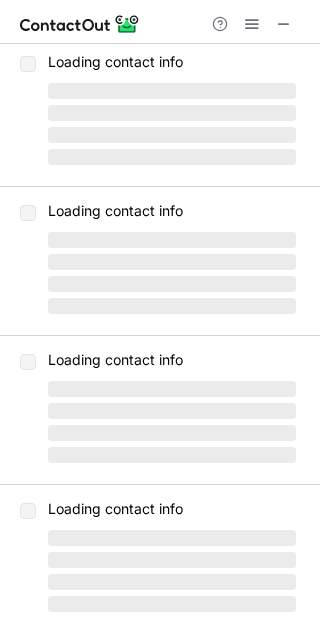scroll, scrollTop: 0, scrollLeft: 0, axis: both 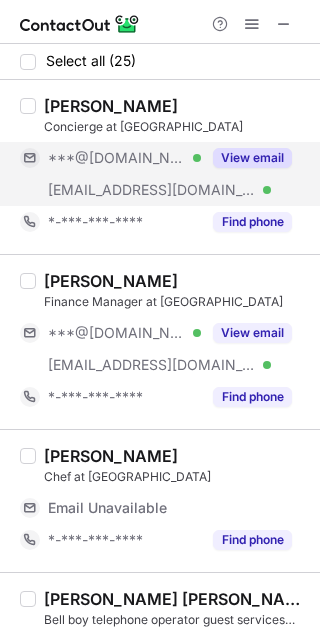 click on "View email" at bounding box center [252, 158] 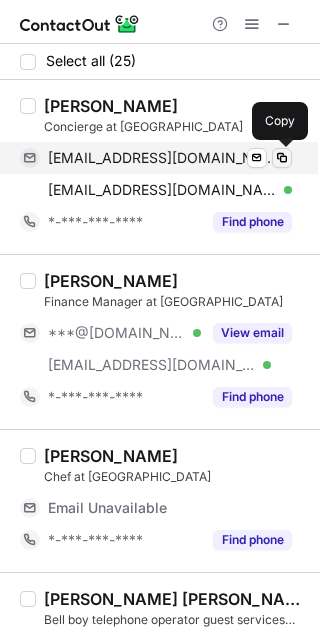 click at bounding box center [282, 158] 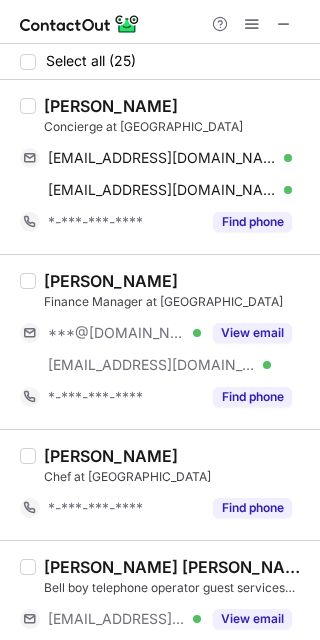 click on "Yassin Ssentale" at bounding box center [176, 106] 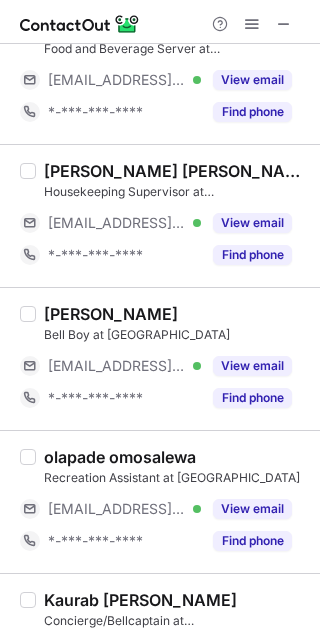 scroll, scrollTop: 1555, scrollLeft: 0, axis: vertical 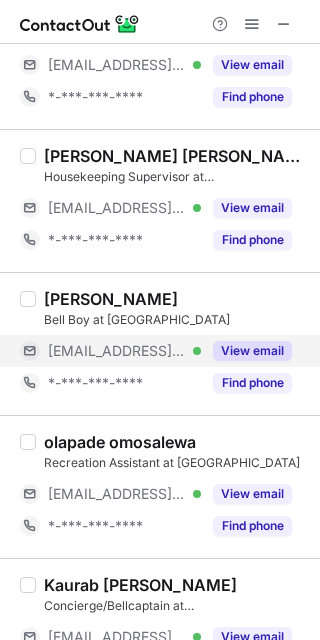 click on "View email" at bounding box center [252, 351] 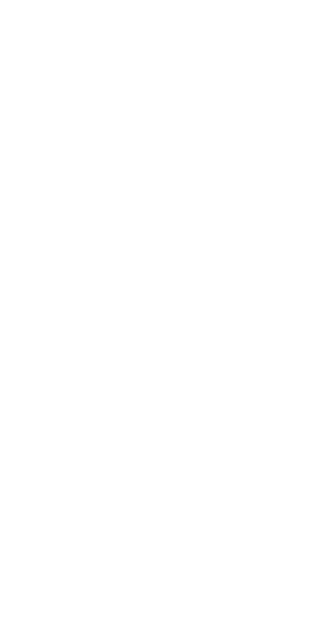 scroll, scrollTop: 0, scrollLeft: 0, axis: both 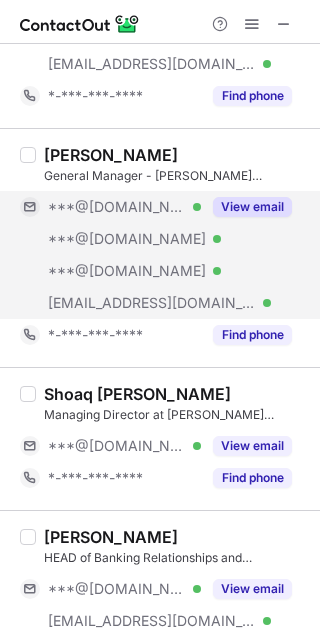 click on "View email" at bounding box center [252, 207] 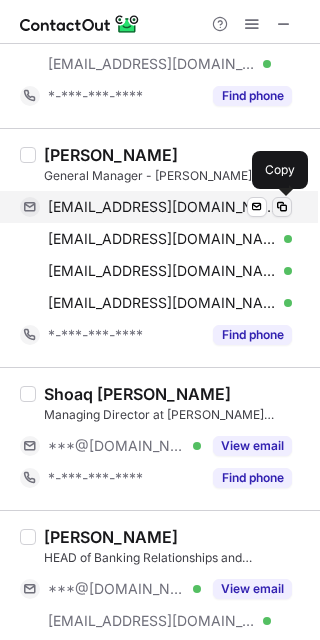 click at bounding box center [282, 207] 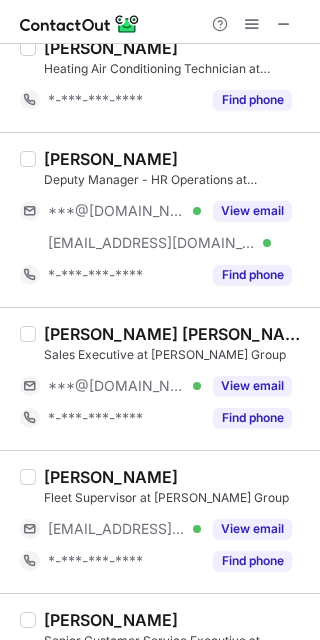 scroll, scrollTop: 2777, scrollLeft: 0, axis: vertical 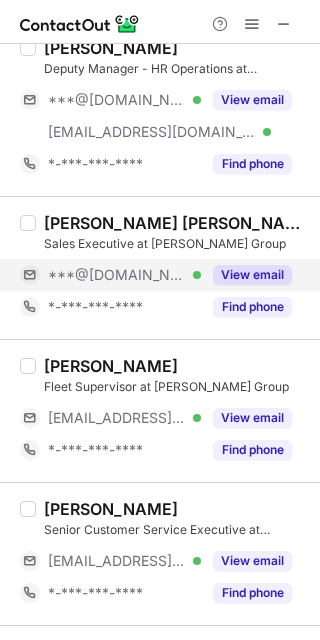 click on "View email" at bounding box center (252, 275) 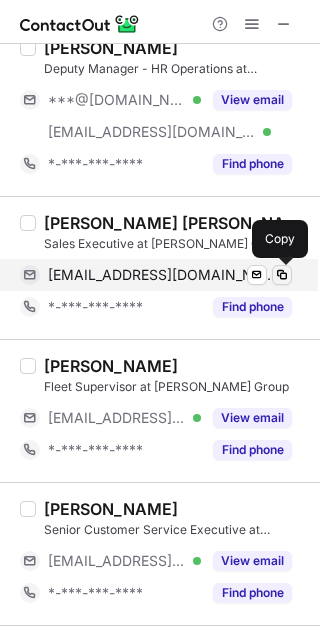 click at bounding box center [282, 275] 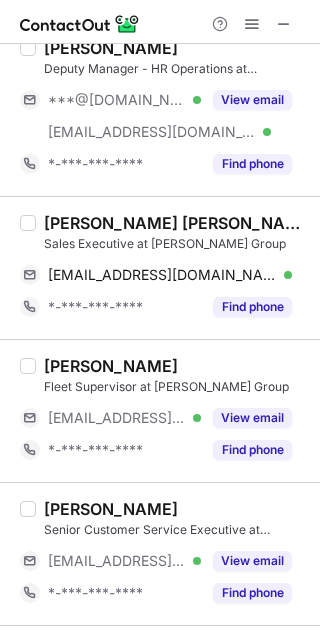 click on "Mohamed Gamal Ghareb Mohamed Sales Executive at Al Fardan Group mohamedgamalghareb86@gmail.com Verified Send email Copy *-***-***-**** Find phone" at bounding box center (160, 267) 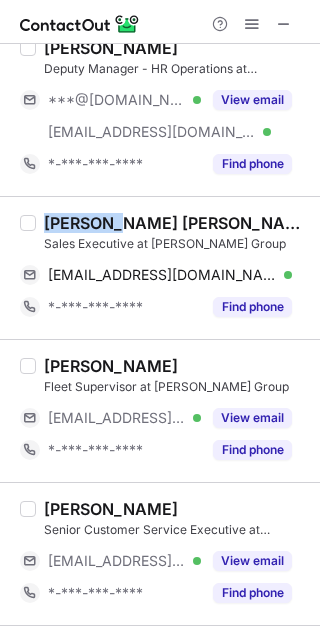 click on "Mohamed Gamal Ghareb Mohamed" at bounding box center (176, 223) 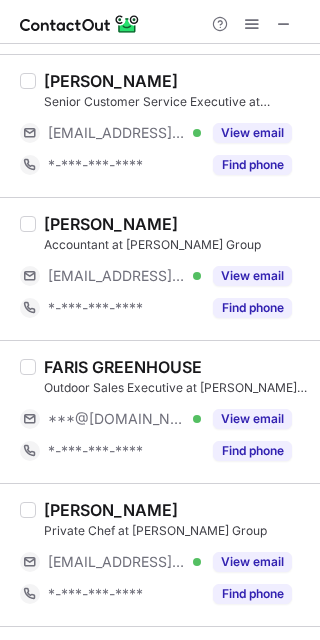 scroll, scrollTop: 3222, scrollLeft: 0, axis: vertical 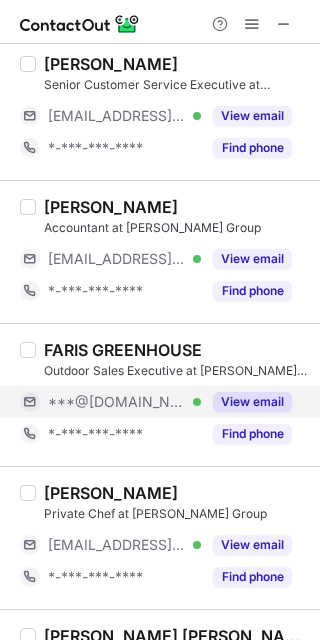 click on "View email" at bounding box center [252, 402] 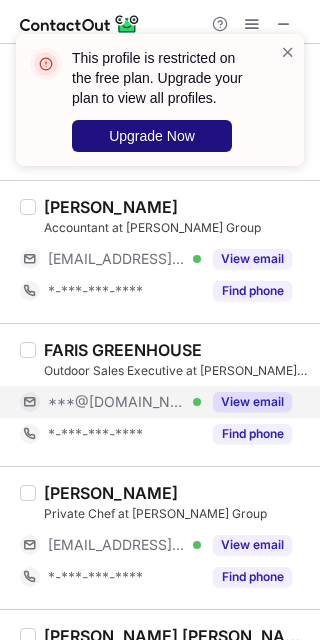 click on "Upgrade Now" at bounding box center [152, 136] 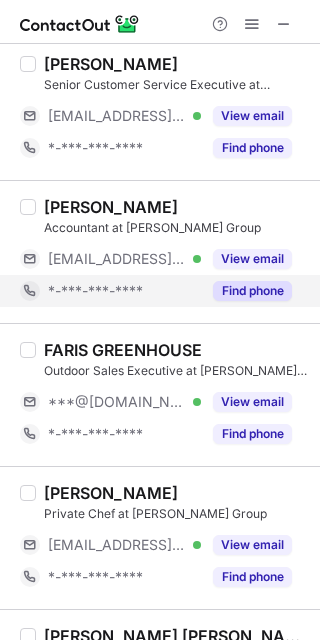 scroll, scrollTop: 3333, scrollLeft: 0, axis: vertical 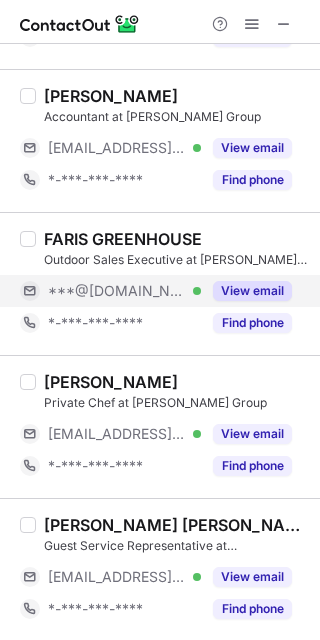 click on "View email" at bounding box center [252, 291] 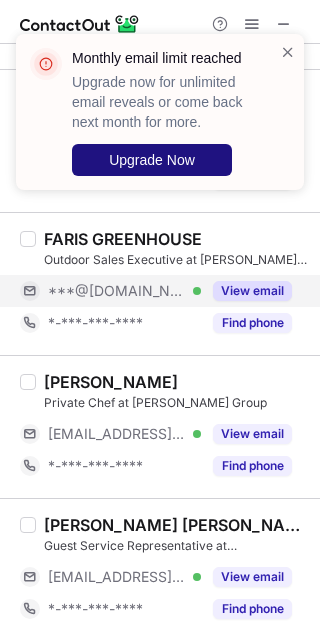 click on "Upgrade Now" at bounding box center [152, 160] 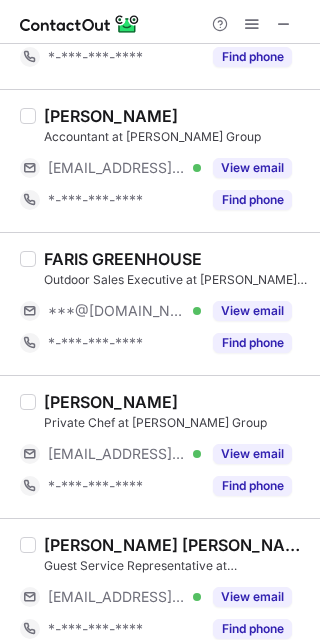 scroll, scrollTop: 3333, scrollLeft: 0, axis: vertical 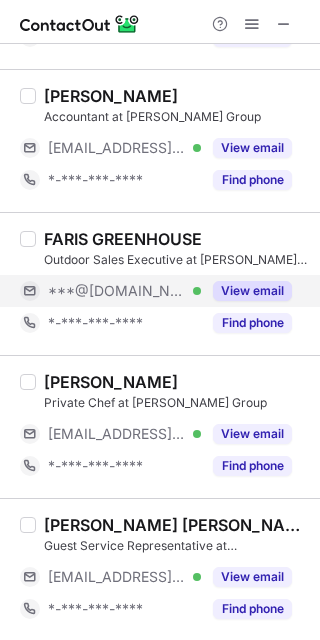 click on "View email" at bounding box center [252, 291] 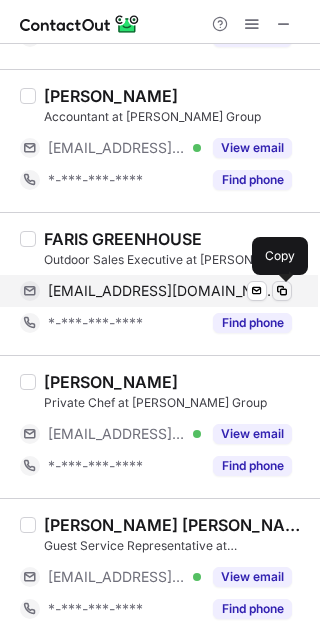 click at bounding box center (282, 291) 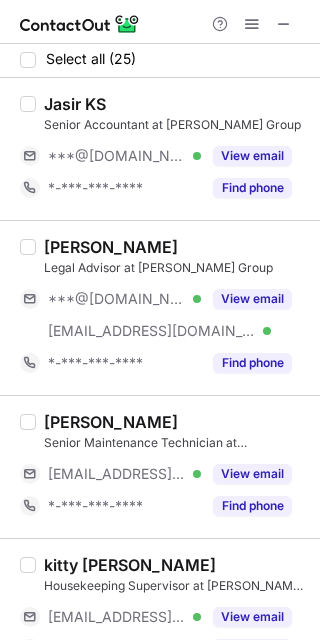 scroll, scrollTop: 0, scrollLeft: 0, axis: both 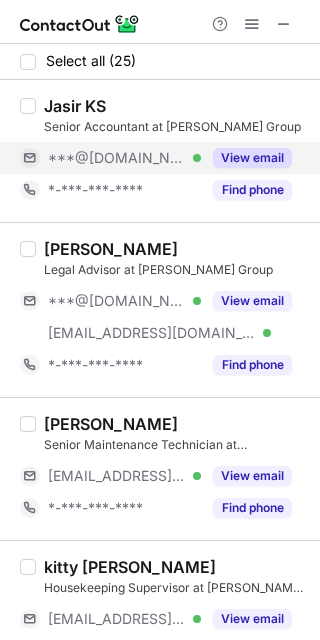 click on "View email" at bounding box center (252, 158) 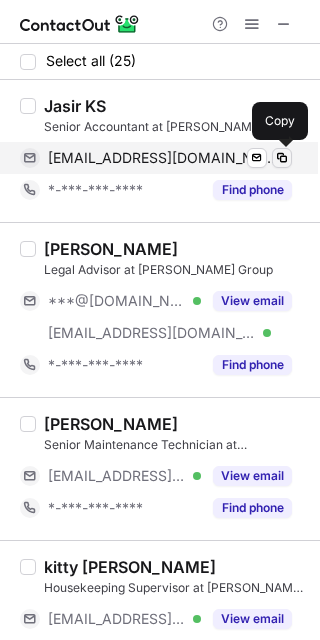 click at bounding box center (282, 158) 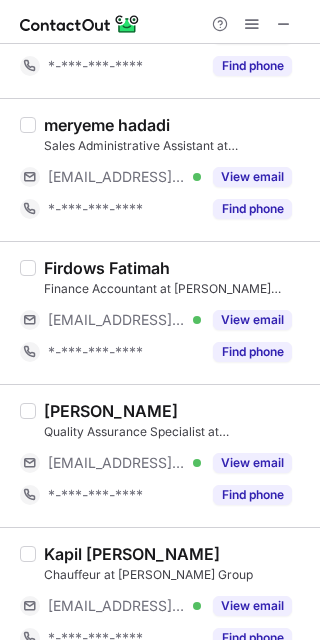 scroll, scrollTop: 2777, scrollLeft: 0, axis: vertical 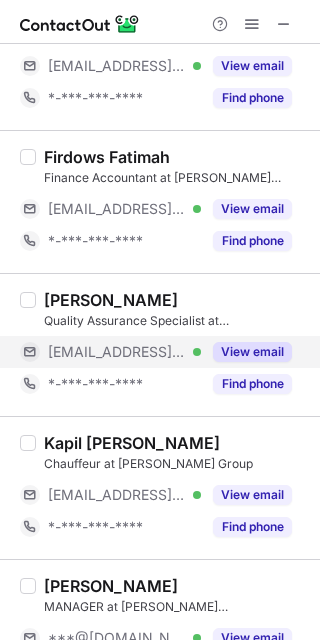 click on "View email" at bounding box center (252, 352) 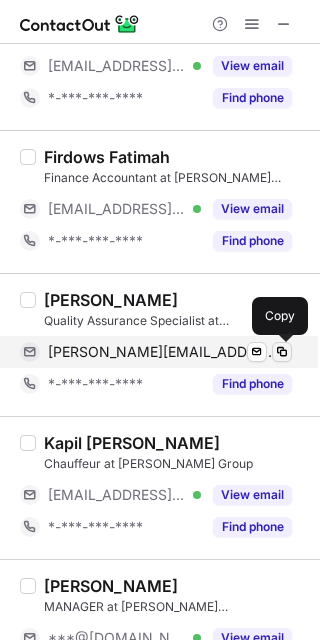 click at bounding box center [282, 352] 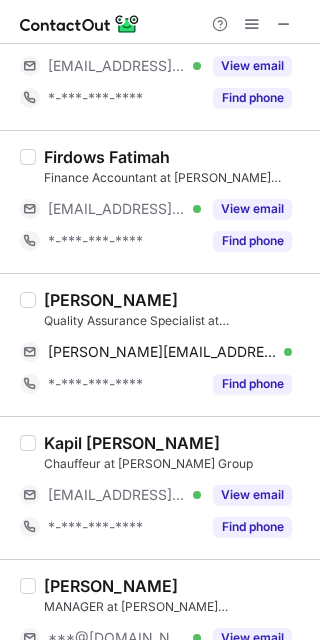 click on "Rihan M.H Quality Assurance Specialist at Al Fardan Group mohamed@alfardangroup.com Verified Send email Copy *-***-***-**** Find phone" at bounding box center (160, 344) 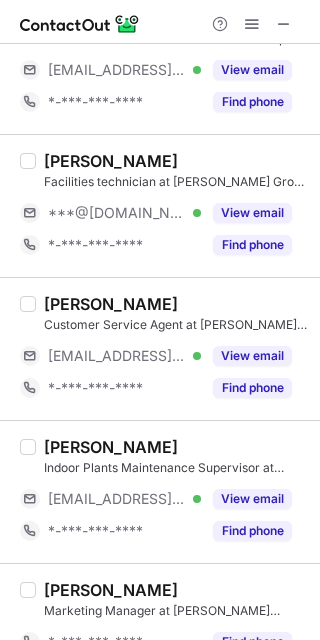 scroll, scrollTop: 2000, scrollLeft: 0, axis: vertical 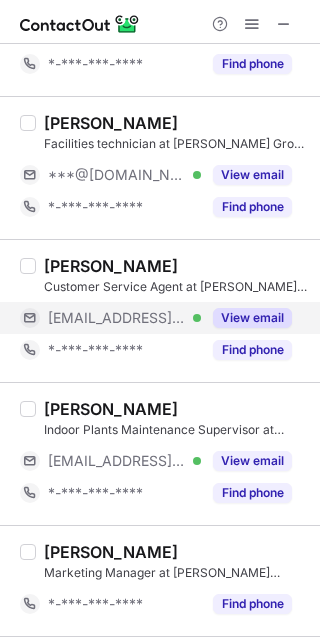 click on "View email" at bounding box center [252, 318] 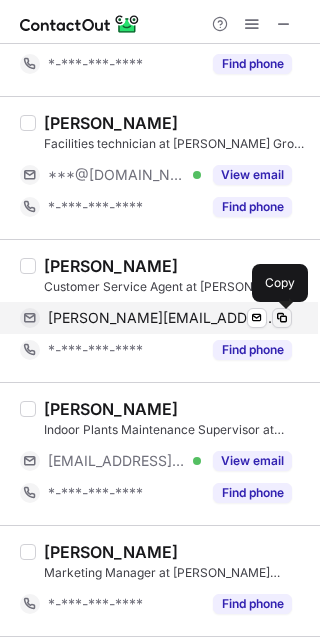 click at bounding box center (282, 318) 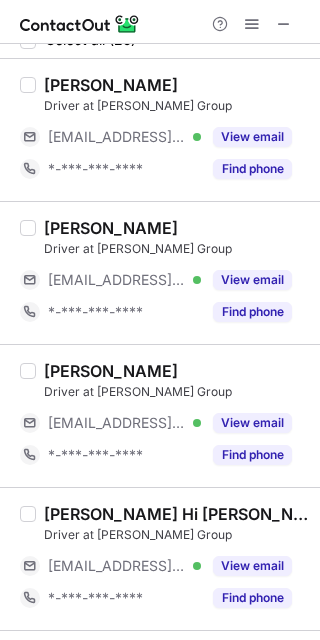 scroll, scrollTop: 0, scrollLeft: 0, axis: both 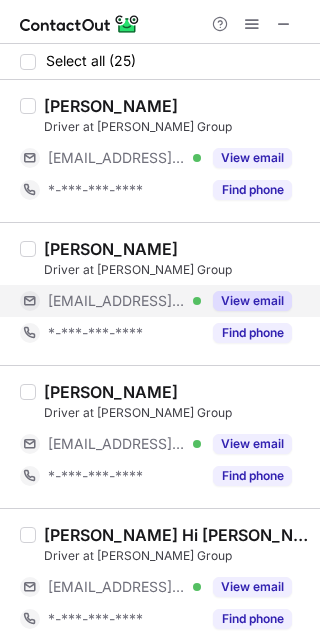 click on "View email" at bounding box center [252, 301] 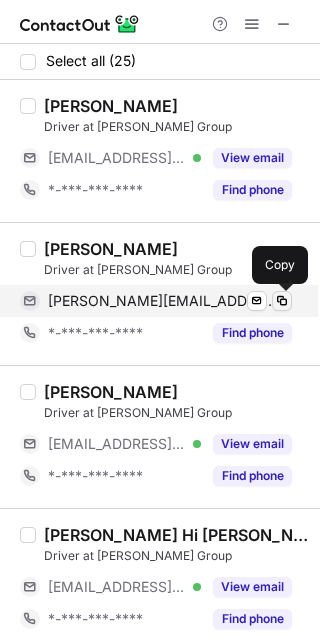 click at bounding box center [282, 301] 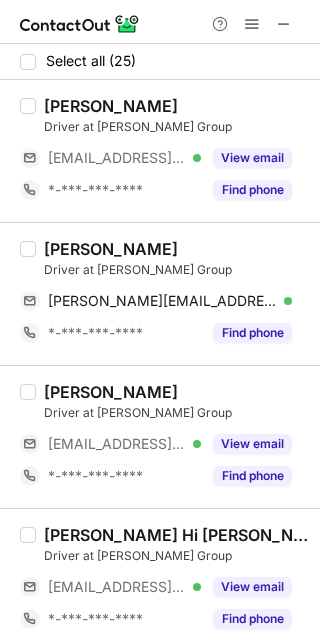 click on "Ubais Haq Driver at Al Fardan Group ubais@alfardangroup.com Verified Send email Copy *-***-***-**** Find phone" at bounding box center [160, 293] 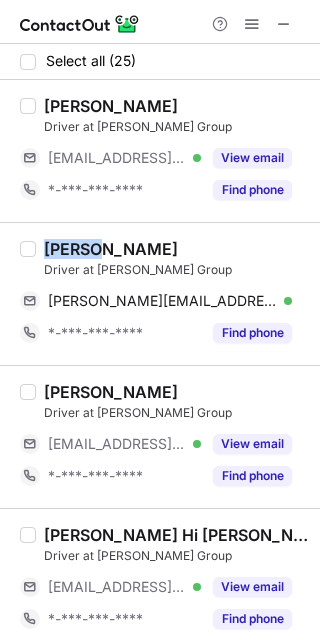 click on "Ubais Haq" at bounding box center (111, 249) 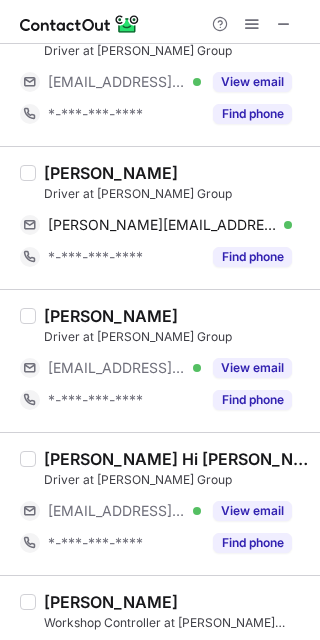 scroll, scrollTop: 111, scrollLeft: 0, axis: vertical 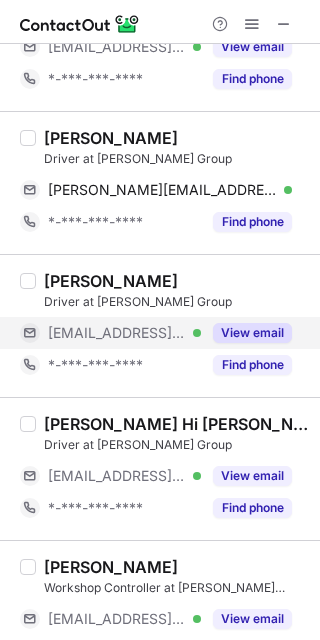 click on "View email" at bounding box center [252, 333] 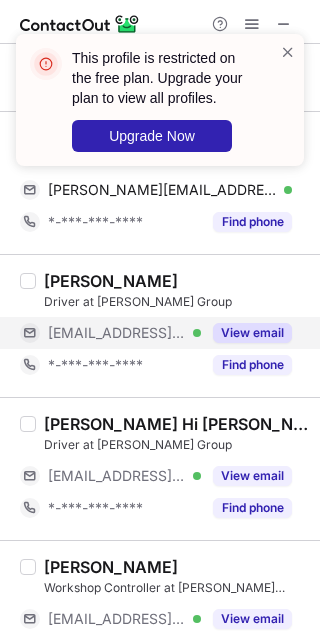 click on "Sheraz Hi Sandy" at bounding box center (176, 424) 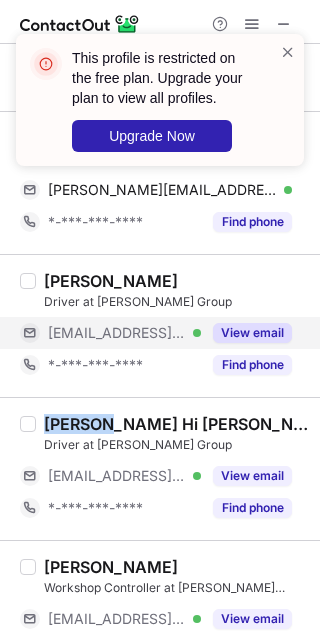 click on "Sheraz Hi Sandy" at bounding box center (176, 424) 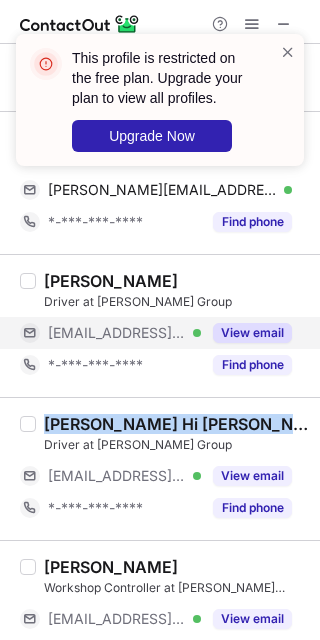 click on "Sheraz Hi Sandy" at bounding box center [176, 424] 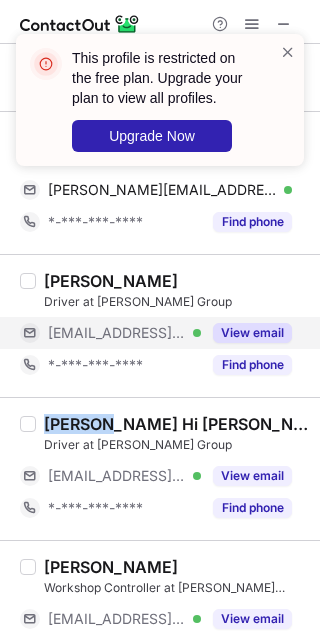 click on "Sheraz Hi Sandy" at bounding box center (176, 424) 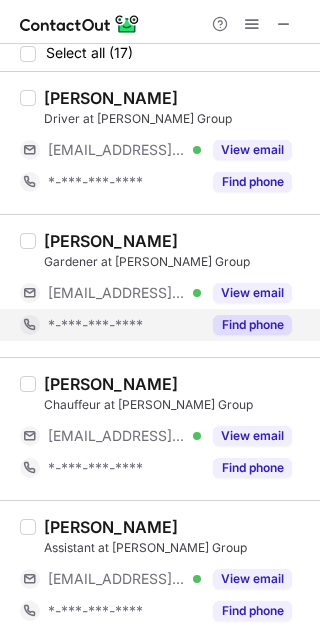scroll, scrollTop: 0, scrollLeft: 0, axis: both 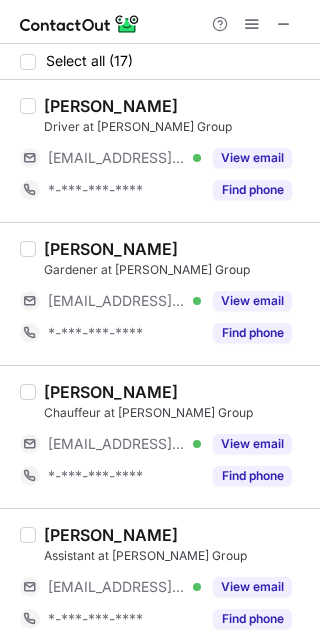 click on "Govind Argulwad Argulwad" at bounding box center (111, 249) 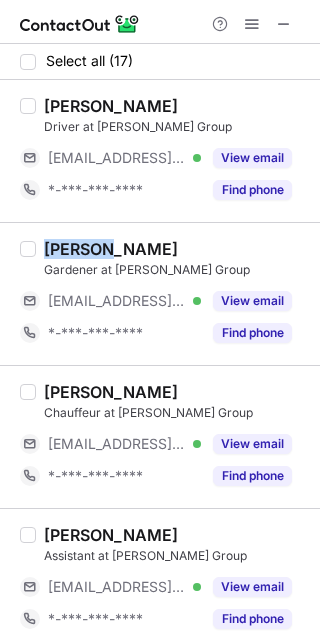 click on "Govind Argulwad Argulwad" at bounding box center (111, 249) 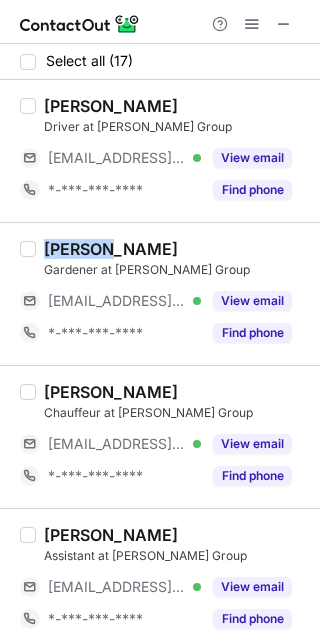 copy on "Govind" 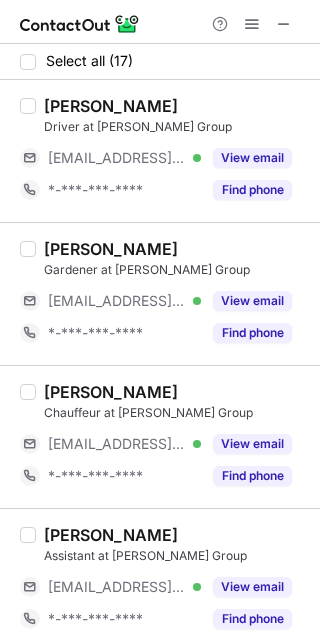 click on "Bumeda Yasiru" at bounding box center [111, 392] 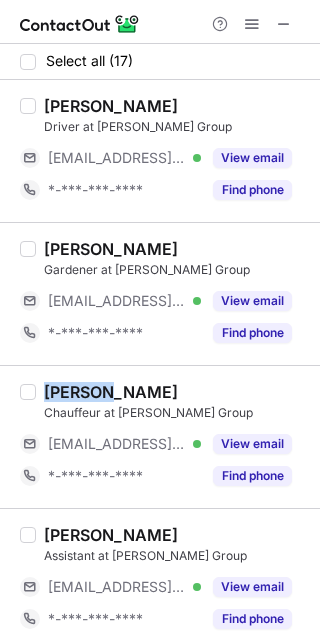 click on "Bumeda Yasiru" at bounding box center (111, 392) 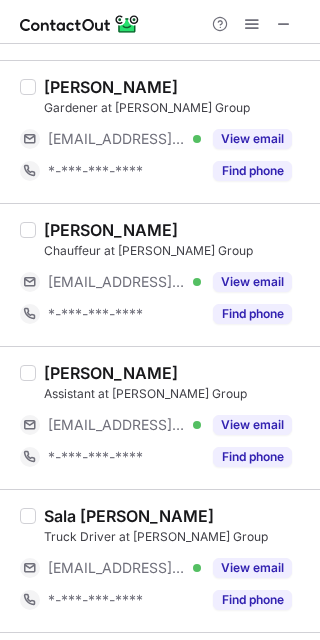 scroll, scrollTop: 222, scrollLeft: 0, axis: vertical 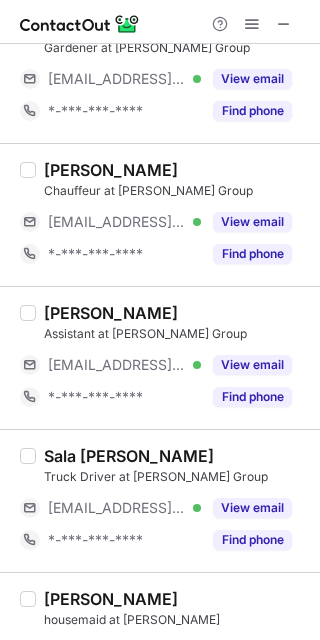 click on "Ihab Fini" at bounding box center [111, 313] 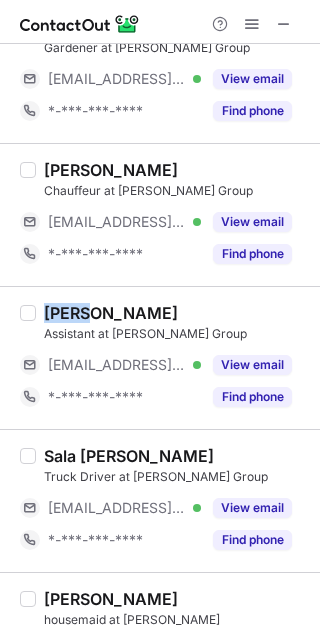 click on "Ihab Fini" at bounding box center (111, 313) 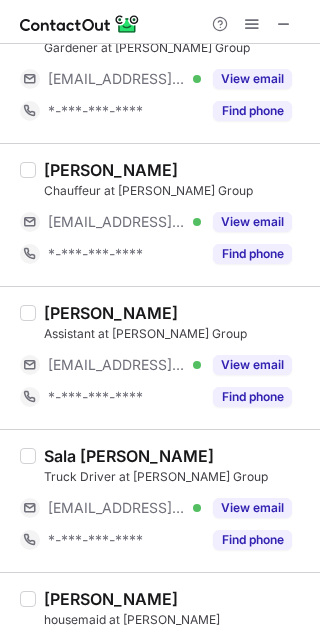 click on "Sala Uddin" at bounding box center (129, 456) 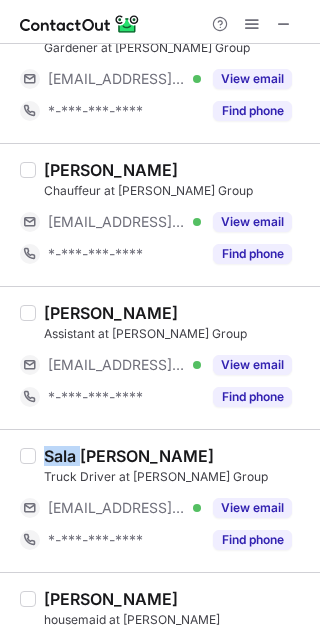 click on "Sala Uddin" at bounding box center (129, 456) 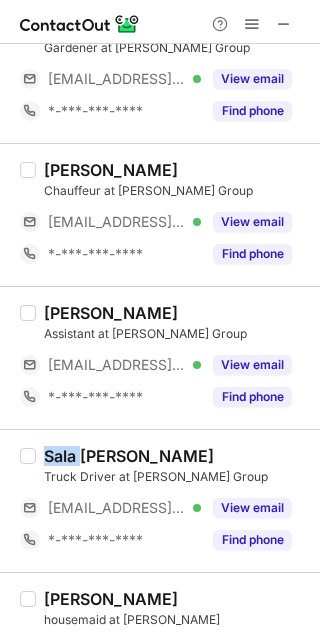 copy on "Sala" 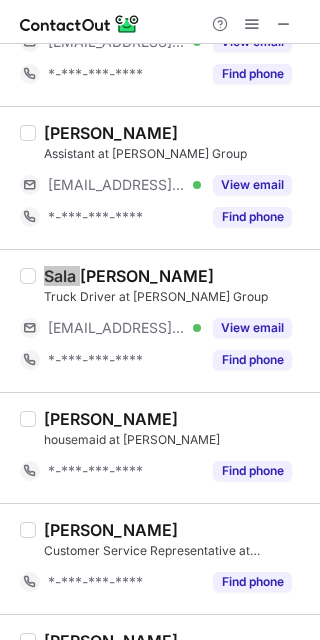 scroll, scrollTop: 555, scrollLeft: 0, axis: vertical 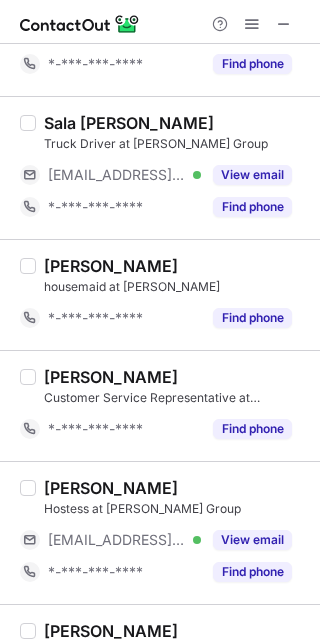 click on "Anna Marie Santiago" at bounding box center [111, 266] 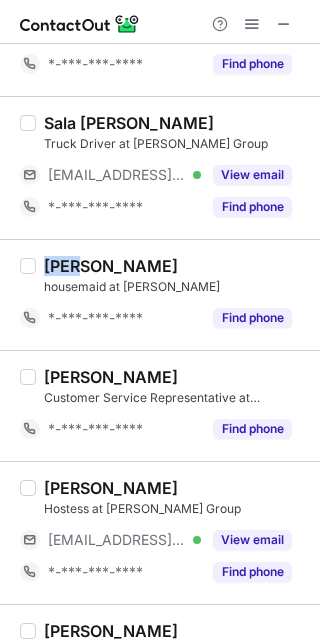 click on "Anna Marie Santiago" at bounding box center (111, 266) 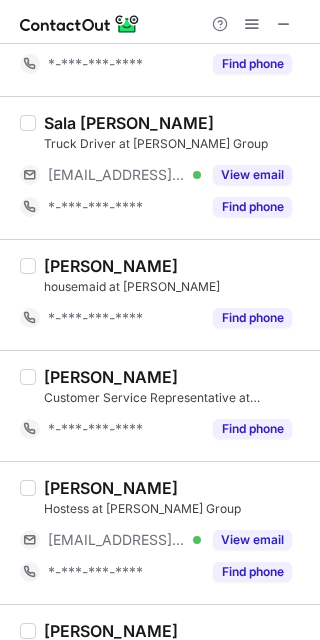 click on "Mabel Padayao" at bounding box center [111, 377] 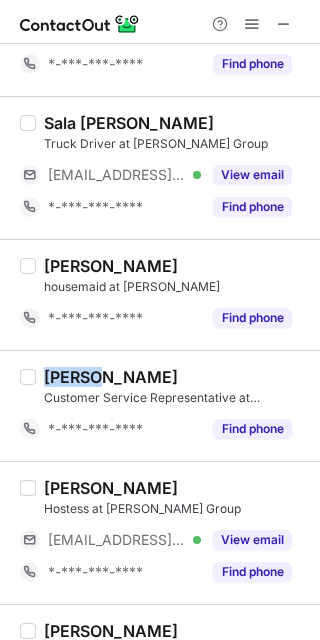 click on "Mabel Padayao" at bounding box center [111, 377] 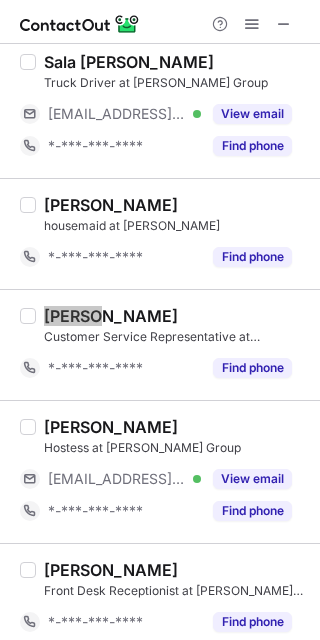 scroll, scrollTop: 666, scrollLeft: 0, axis: vertical 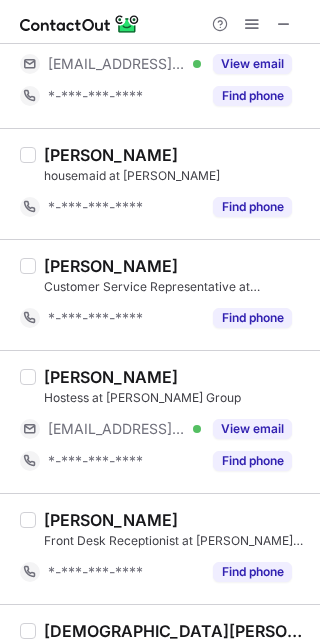 click on "Hayat Aliyeva" at bounding box center (111, 377) 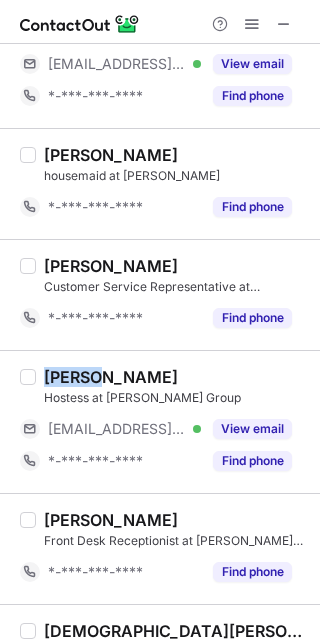 click on "Hayat Aliyeva" at bounding box center [111, 377] 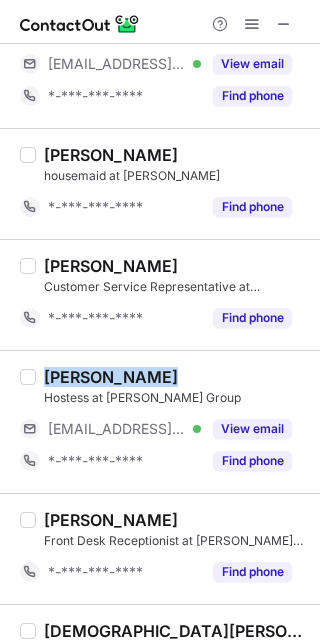 click on "Hayat Aliyeva" at bounding box center (111, 377) 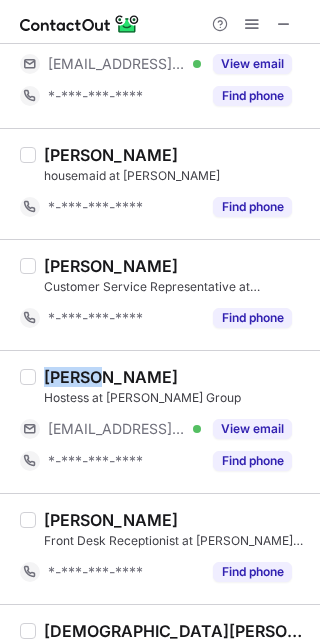 click on "Hayat Aliyeva" at bounding box center (111, 377) 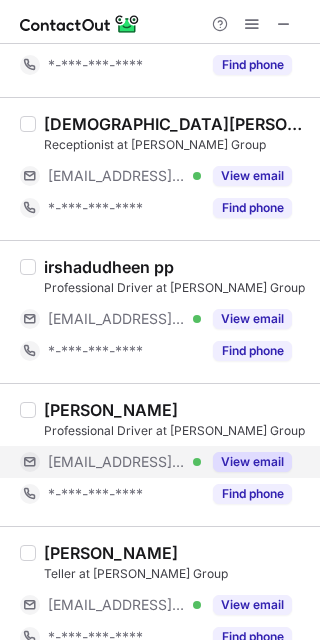 scroll, scrollTop: 1222, scrollLeft: 0, axis: vertical 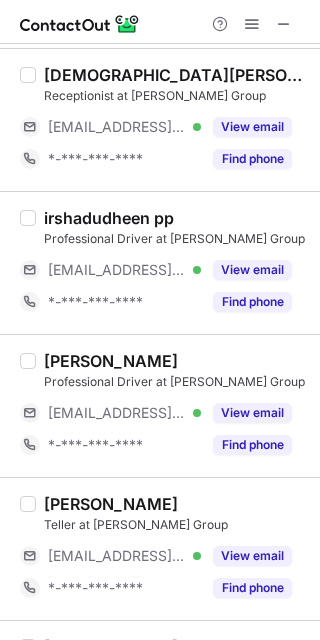 click on "joy conde" at bounding box center (111, 504) 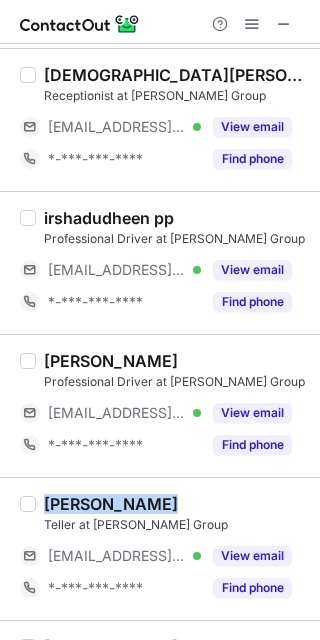 click on "joy conde" at bounding box center [111, 504] 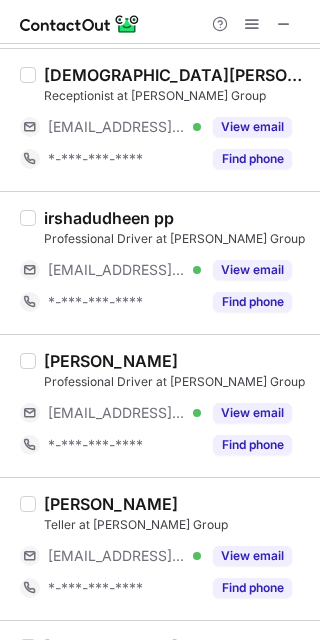 click on "joy conde" at bounding box center [111, 504] 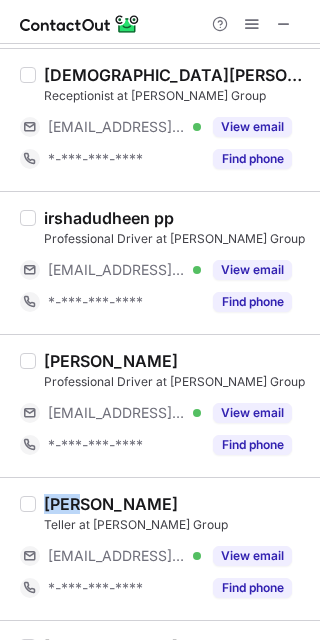 click on "joy conde" at bounding box center (111, 504) 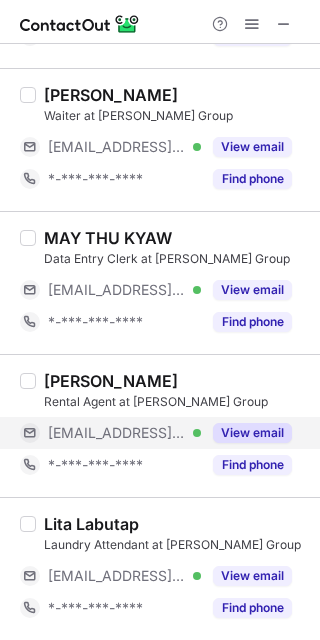 scroll, scrollTop: 1775, scrollLeft: 0, axis: vertical 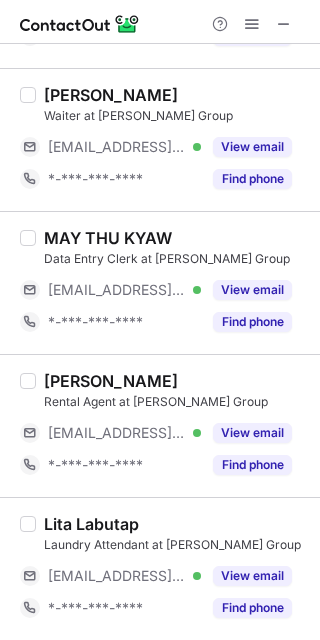 click on "Lita Labutap" at bounding box center [91, 524] 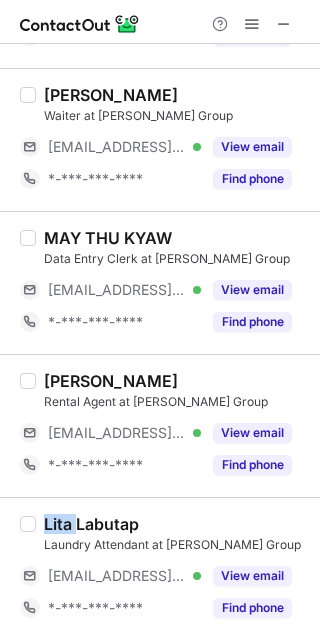 click on "Lita Labutap" at bounding box center [91, 524] 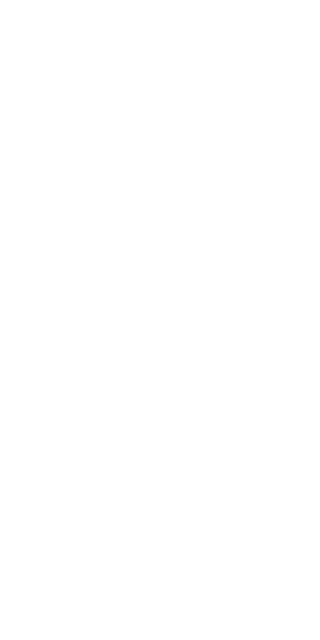 scroll, scrollTop: 0, scrollLeft: 0, axis: both 